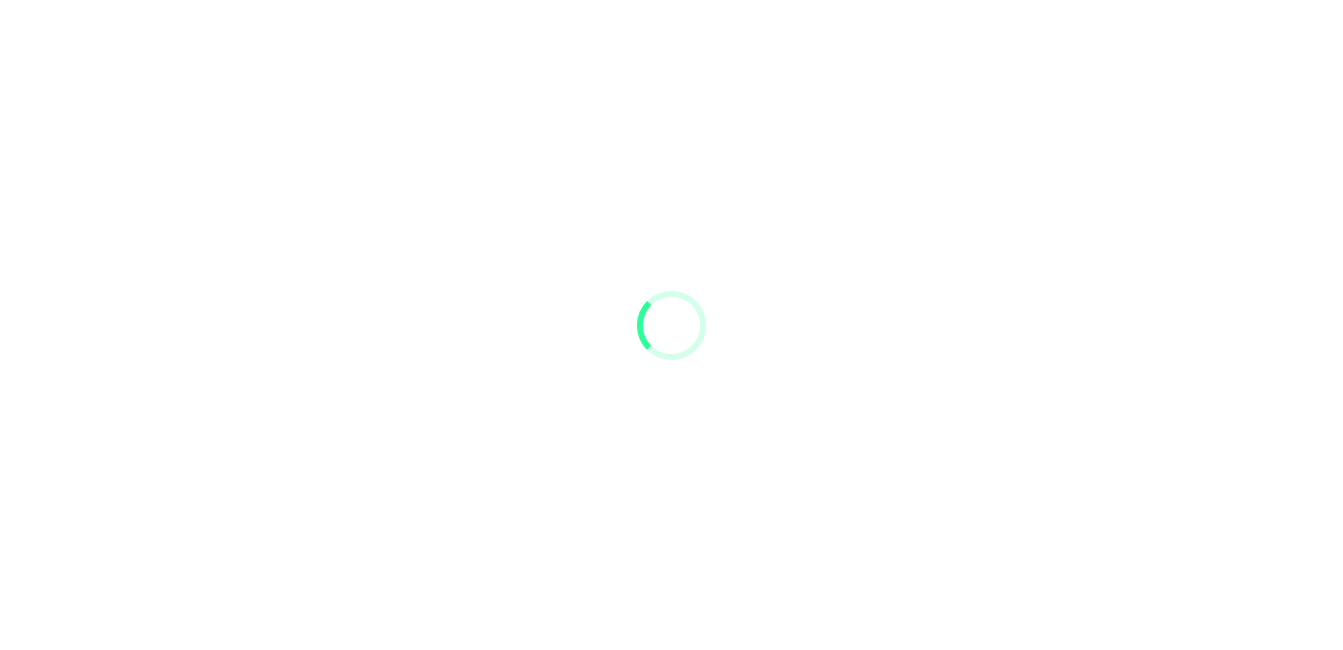 scroll, scrollTop: 0, scrollLeft: 0, axis: both 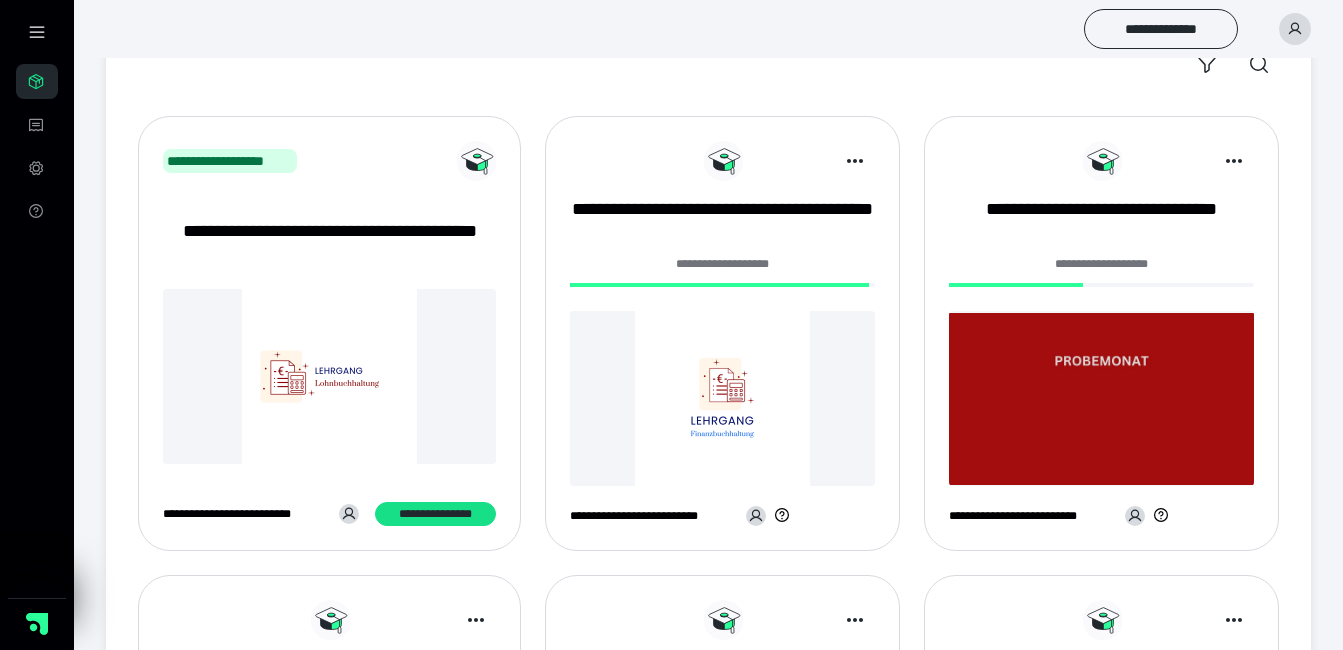 click on "**********" at bounding box center (722, 341) 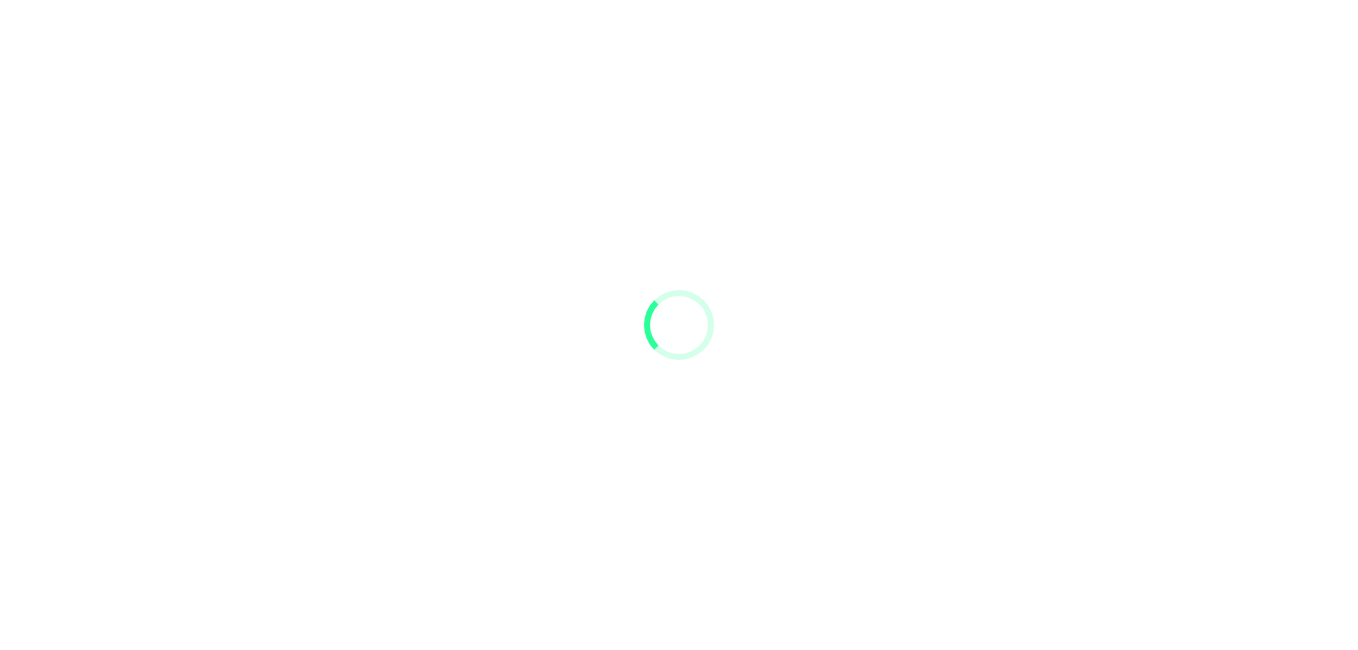 scroll, scrollTop: 0, scrollLeft: 0, axis: both 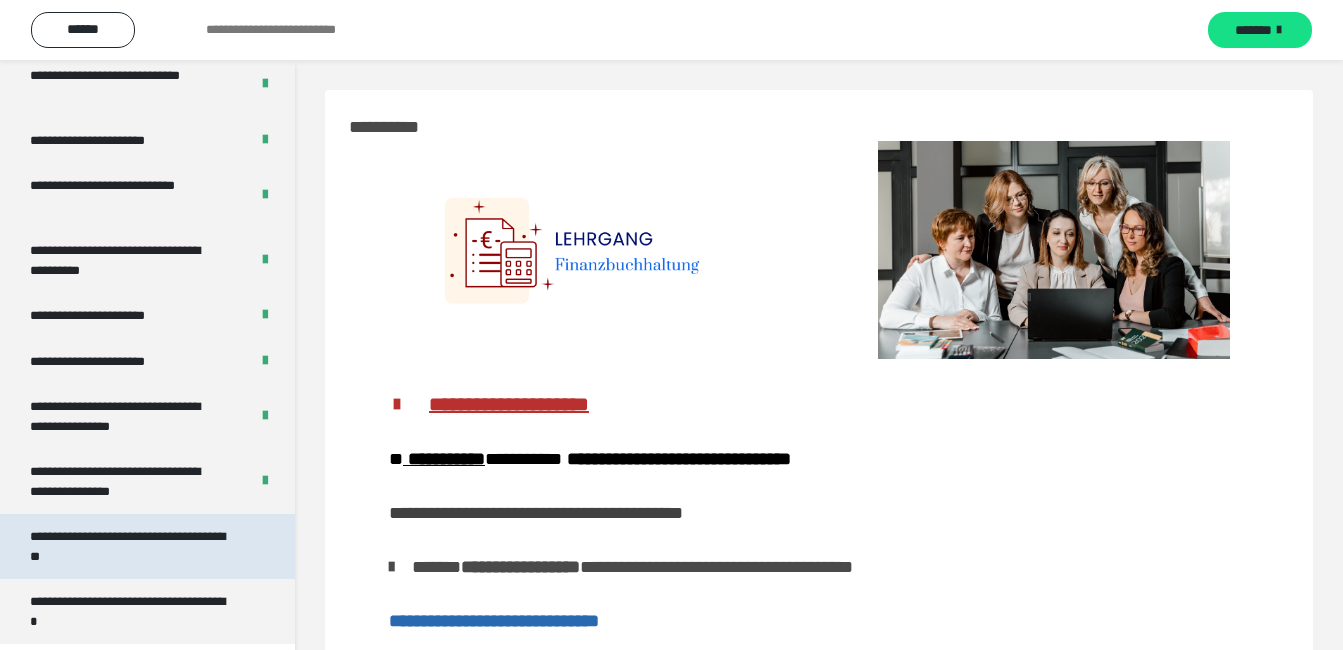 drag, startPoint x: 152, startPoint y: 476, endPoint x: 108, endPoint y: 542, distance: 79.32213 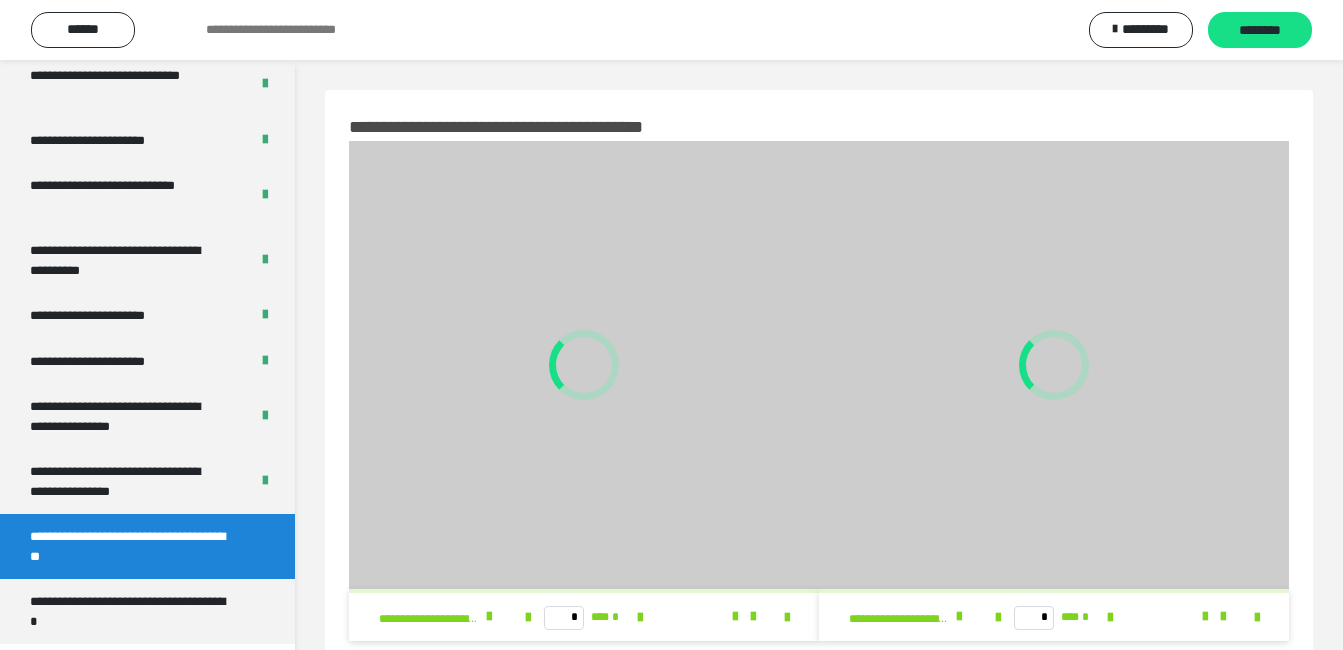 click on "**********" at bounding box center [132, 546] 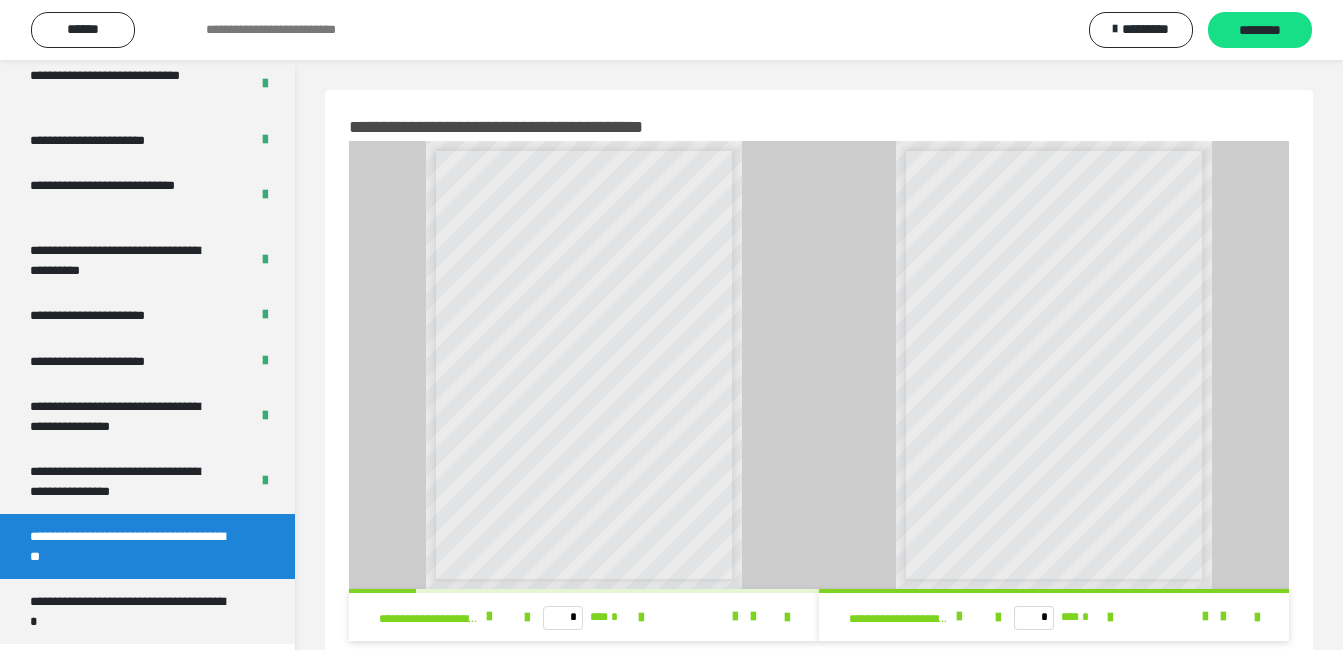 scroll, scrollTop: 60, scrollLeft: 0, axis: vertical 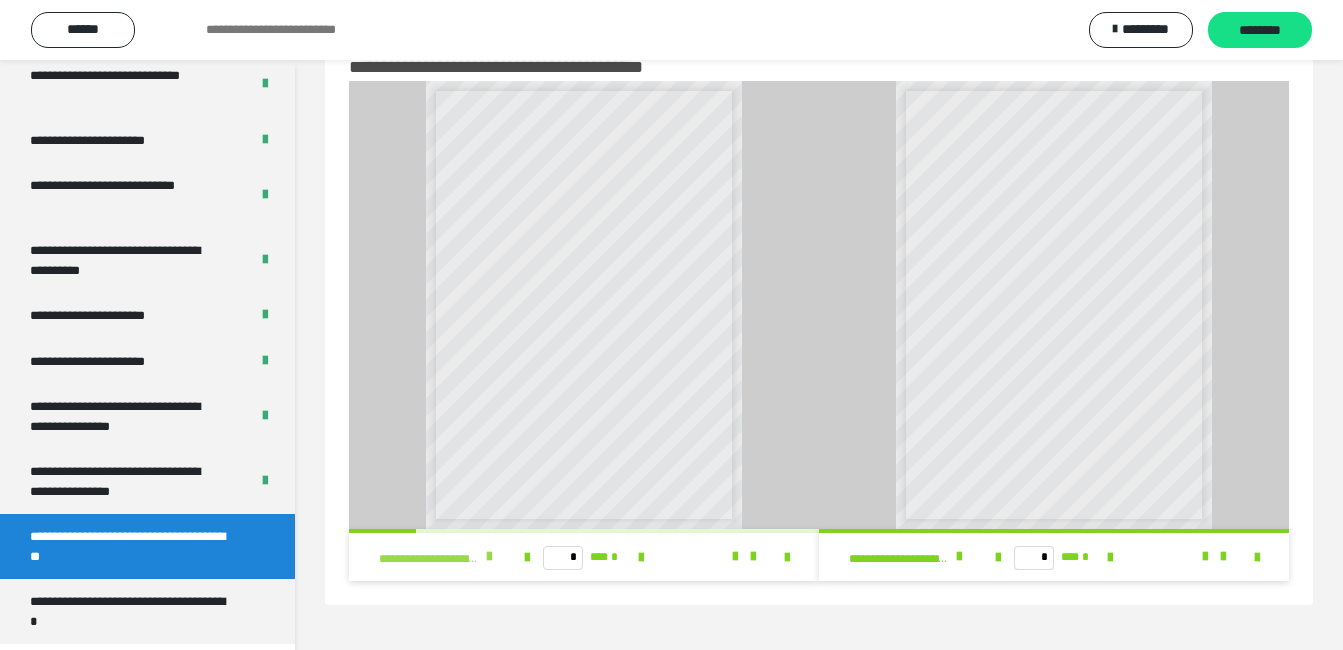 click at bounding box center (489, 557) 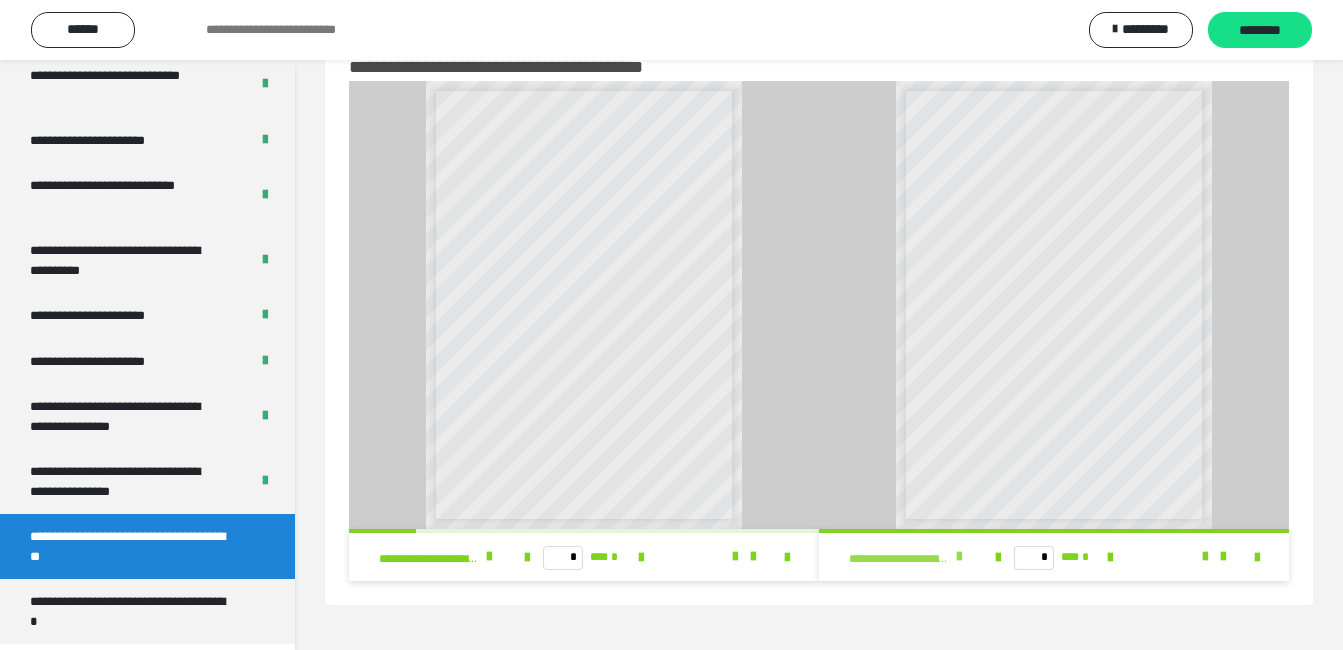 click at bounding box center (959, 557) 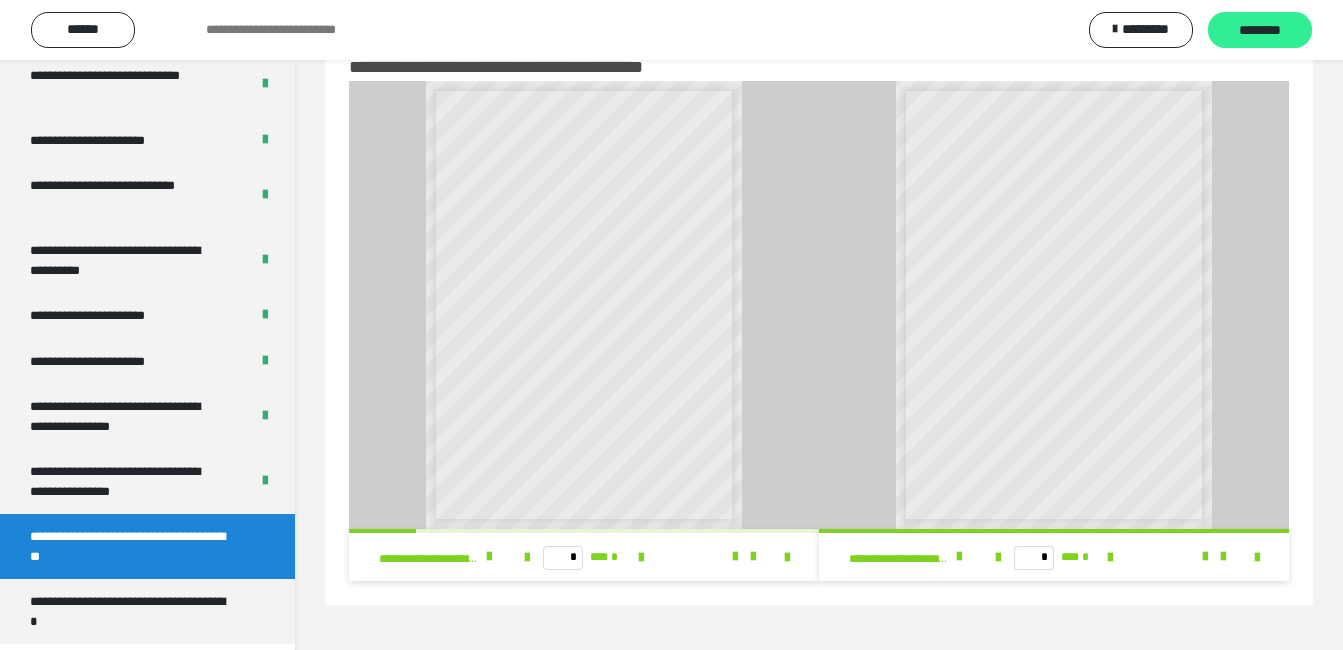 click on "********" at bounding box center [1260, 30] 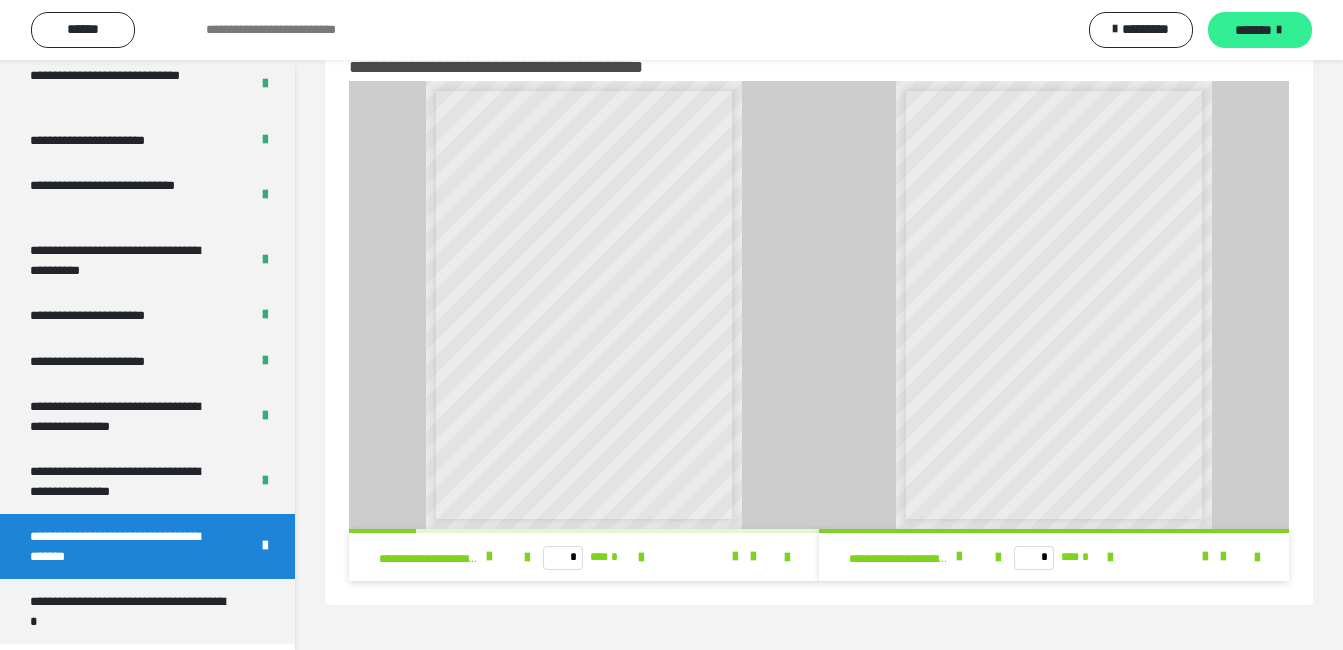 click at bounding box center (1279, 30) 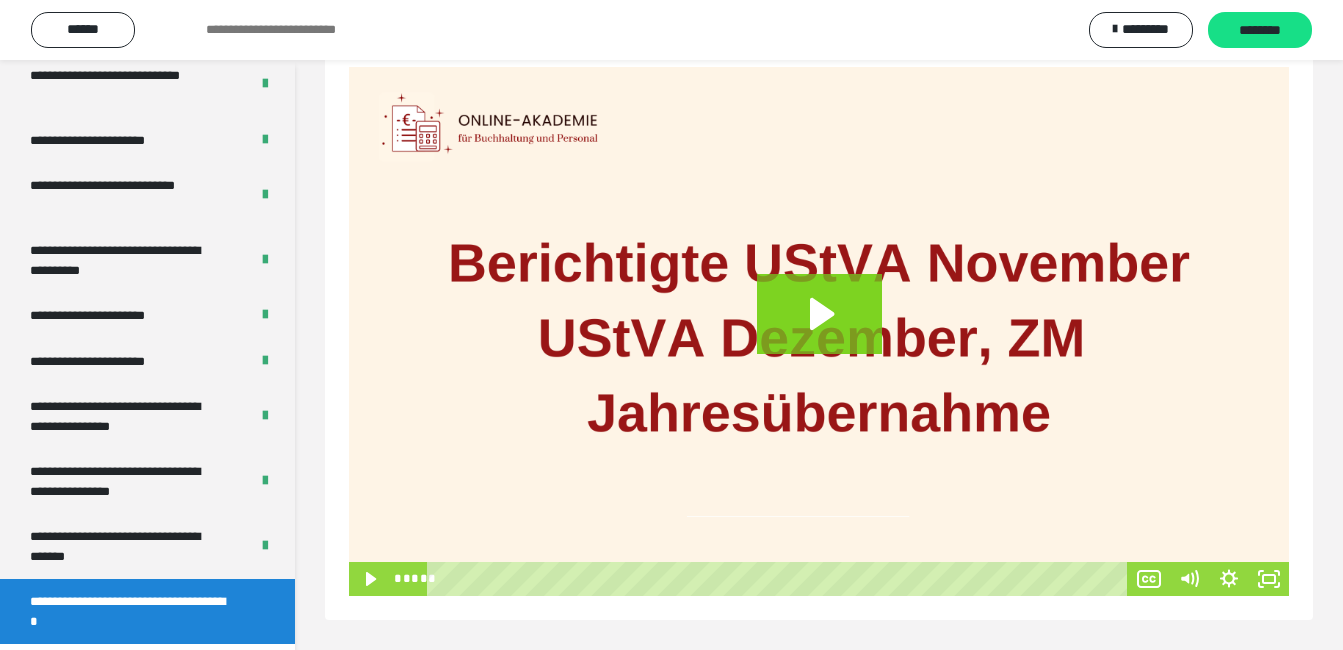 scroll, scrollTop: 0, scrollLeft: 0, axis: both 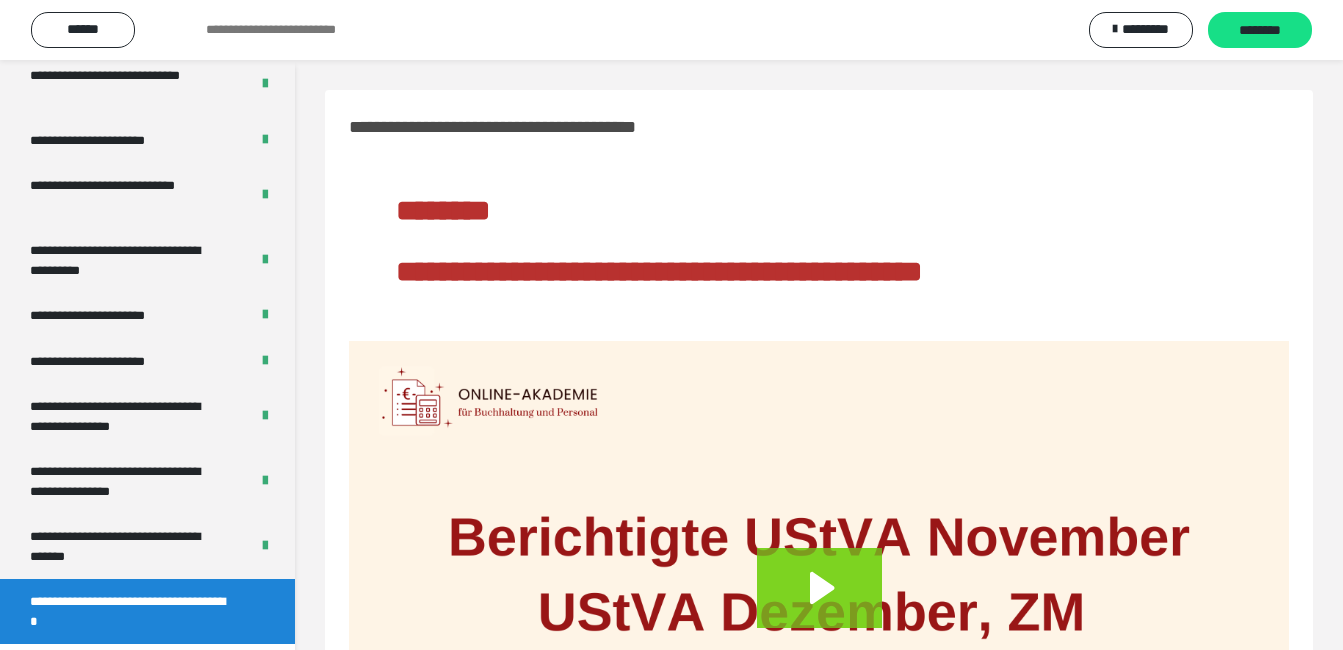 drag, startPoint x: 104, startPoint y: 551, endPoint x: 1178, endPoint y: 395, distance: 1085.2705 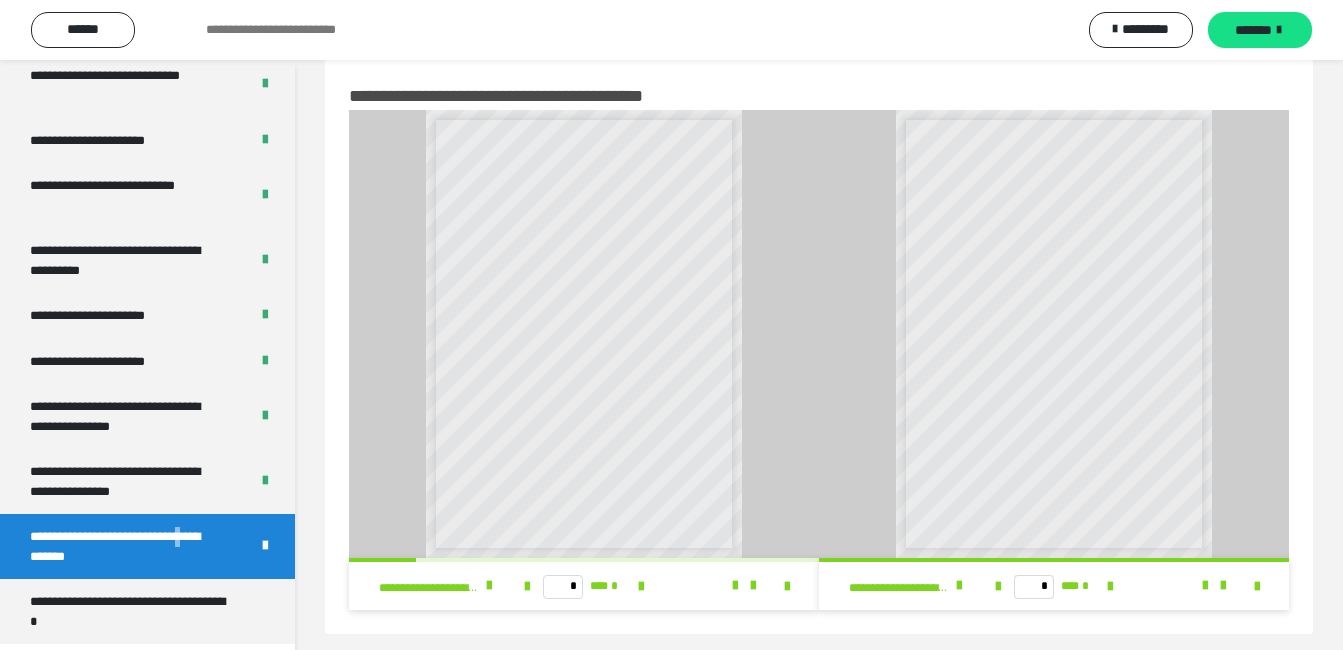 scroll, scrollTop: 60, scrollLeft: 0, axis: vertical 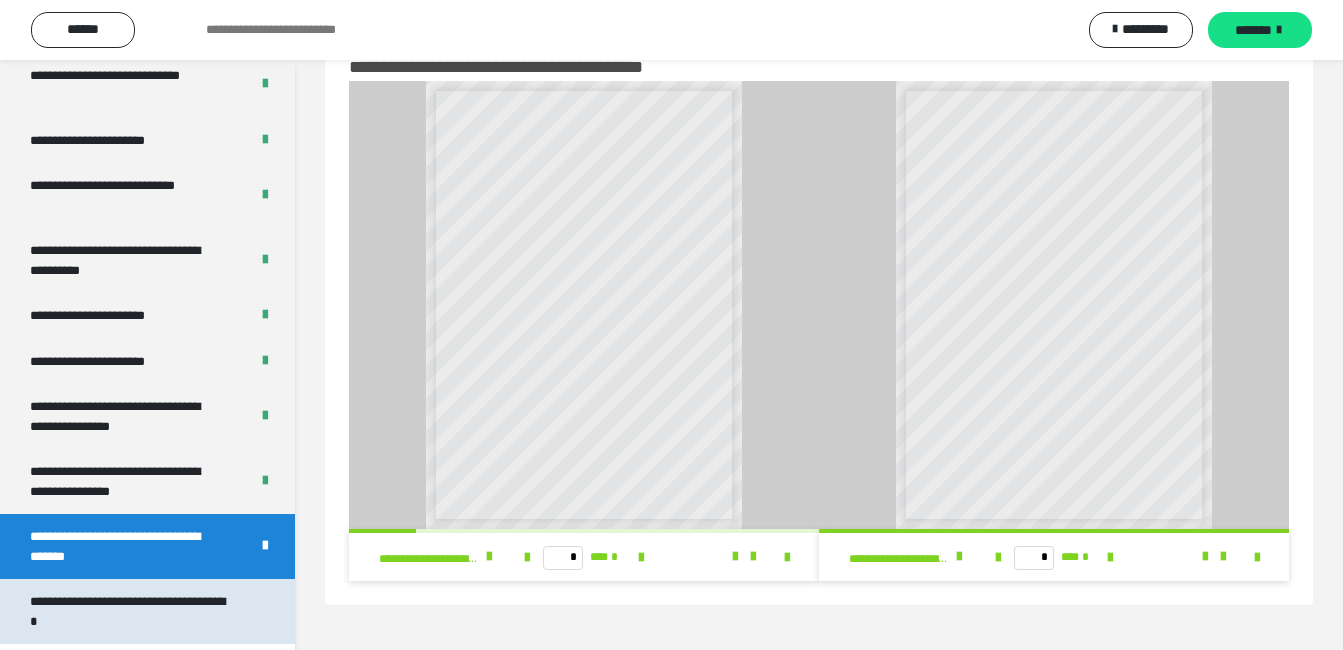 click on "**********" at bounding box center (132, 611) 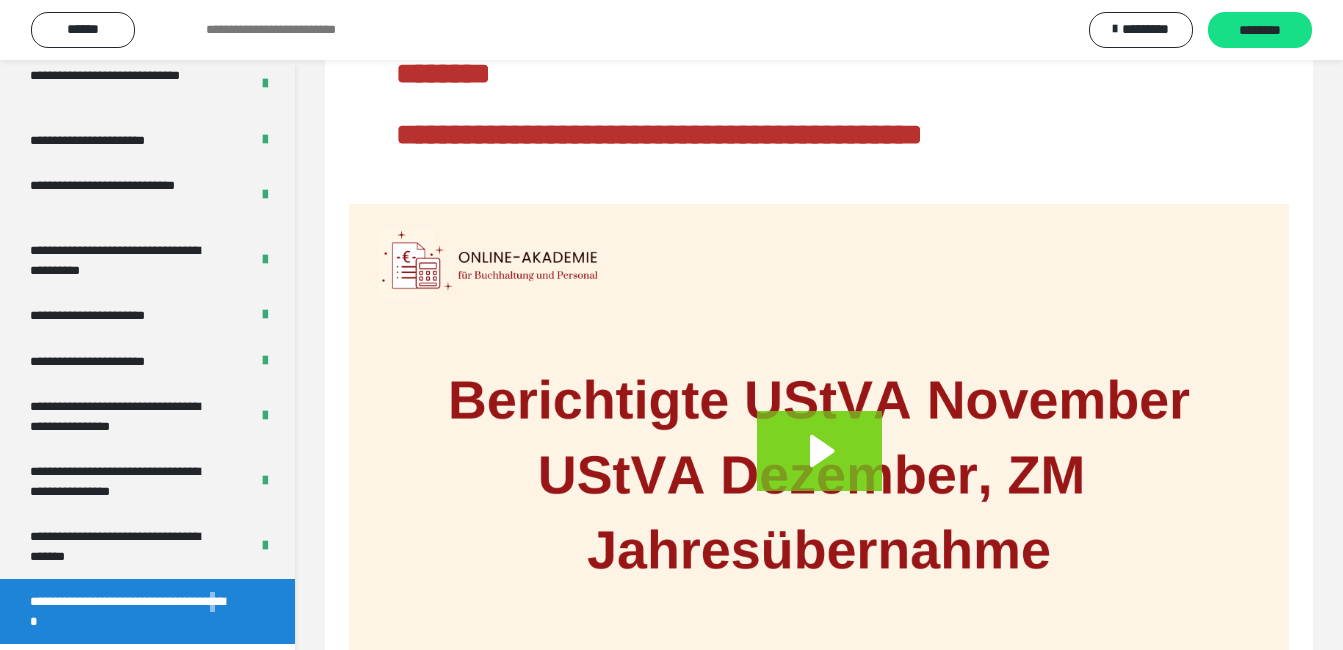 scroll, scrollTop: 0, scrollLeft: 0, axis: both 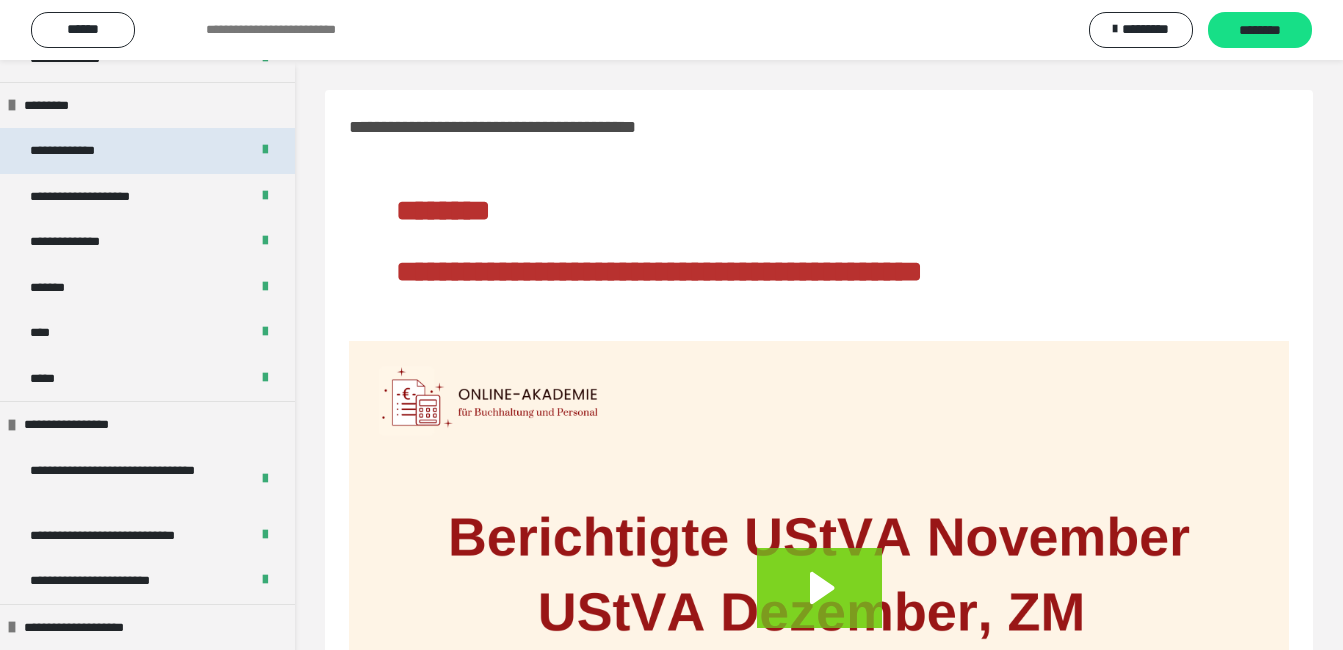 click on "**********" at bounding box center [77, 151] 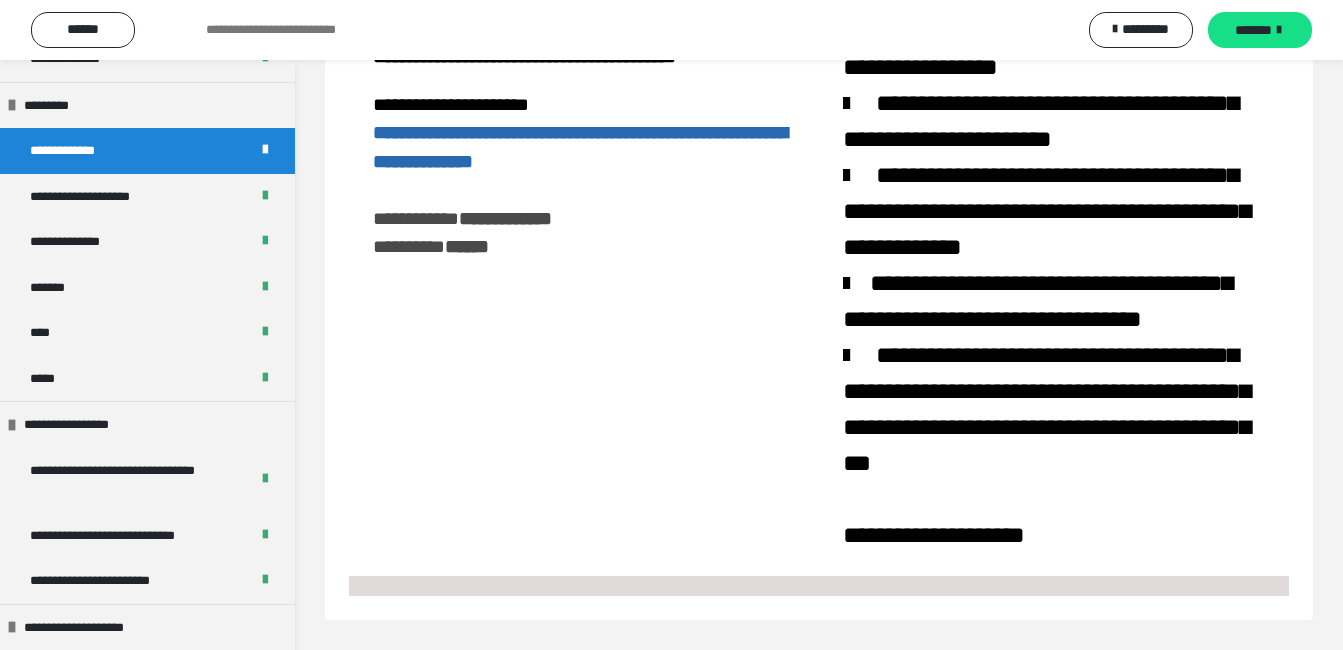 scroll, scrollTop: 644, scrollLeft: 0, axis: vertical 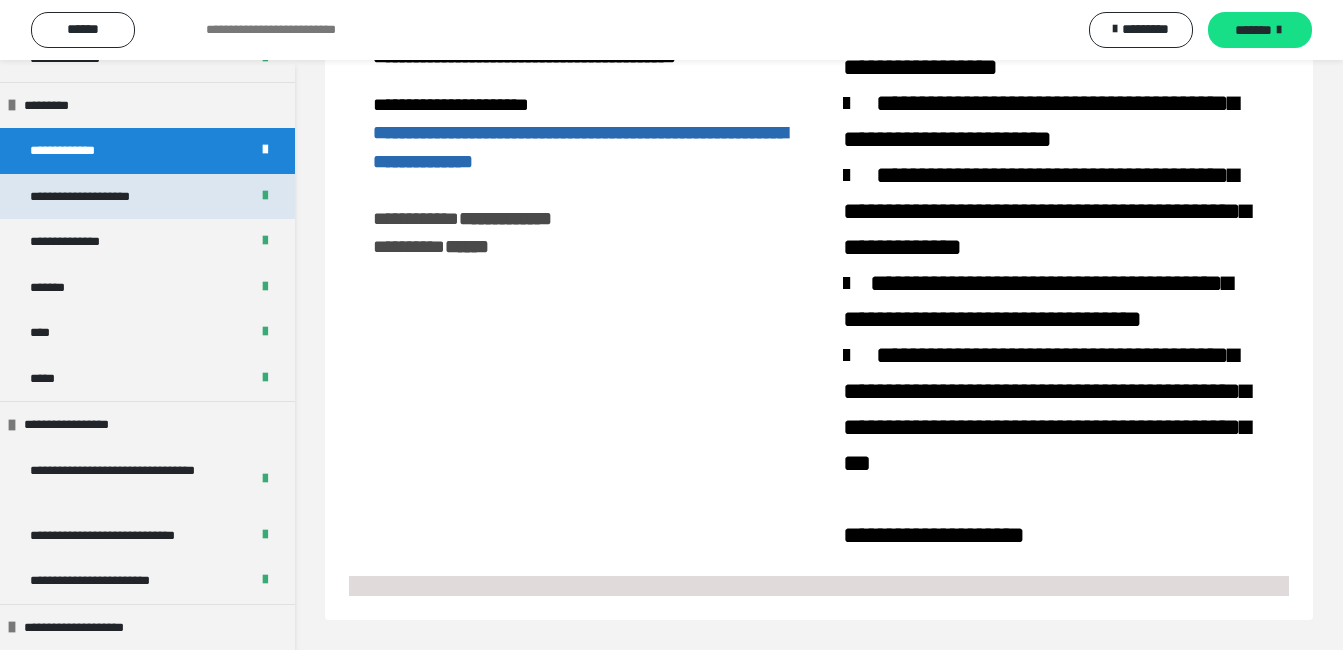 click on "**********" at bounding box center (94, 197) 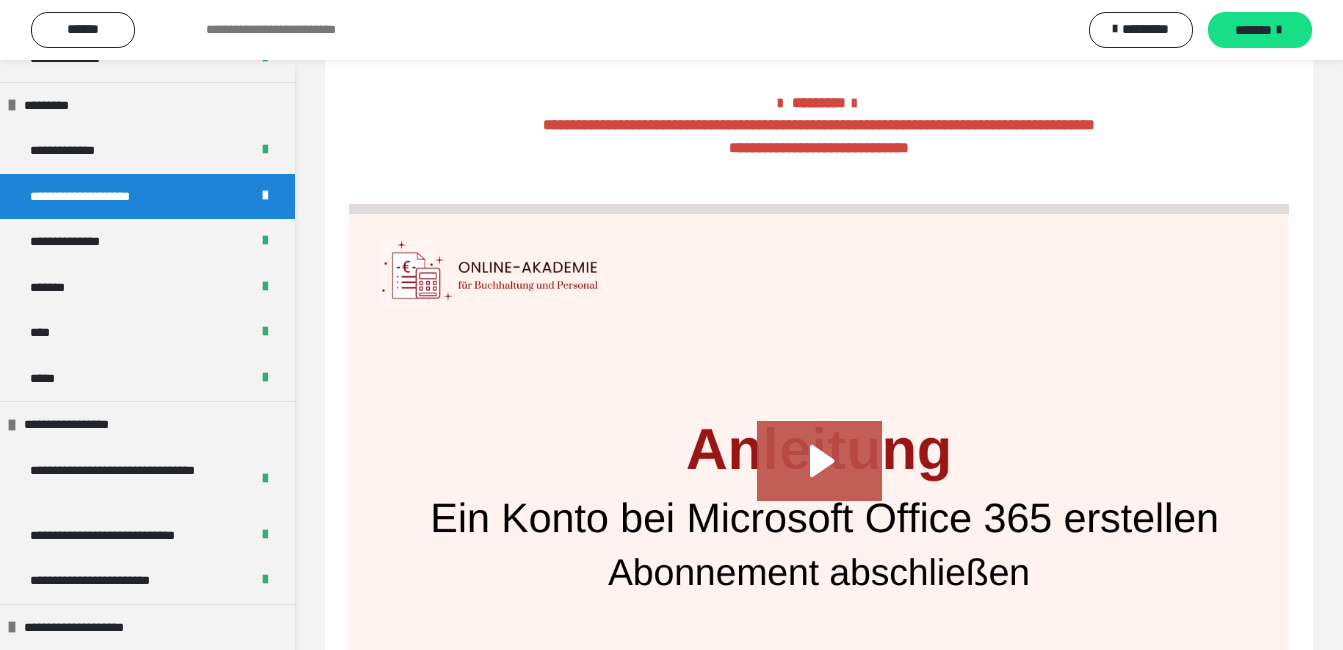 scroll, scrollTop: 2014, scrollLeft: 0, axis: vertical 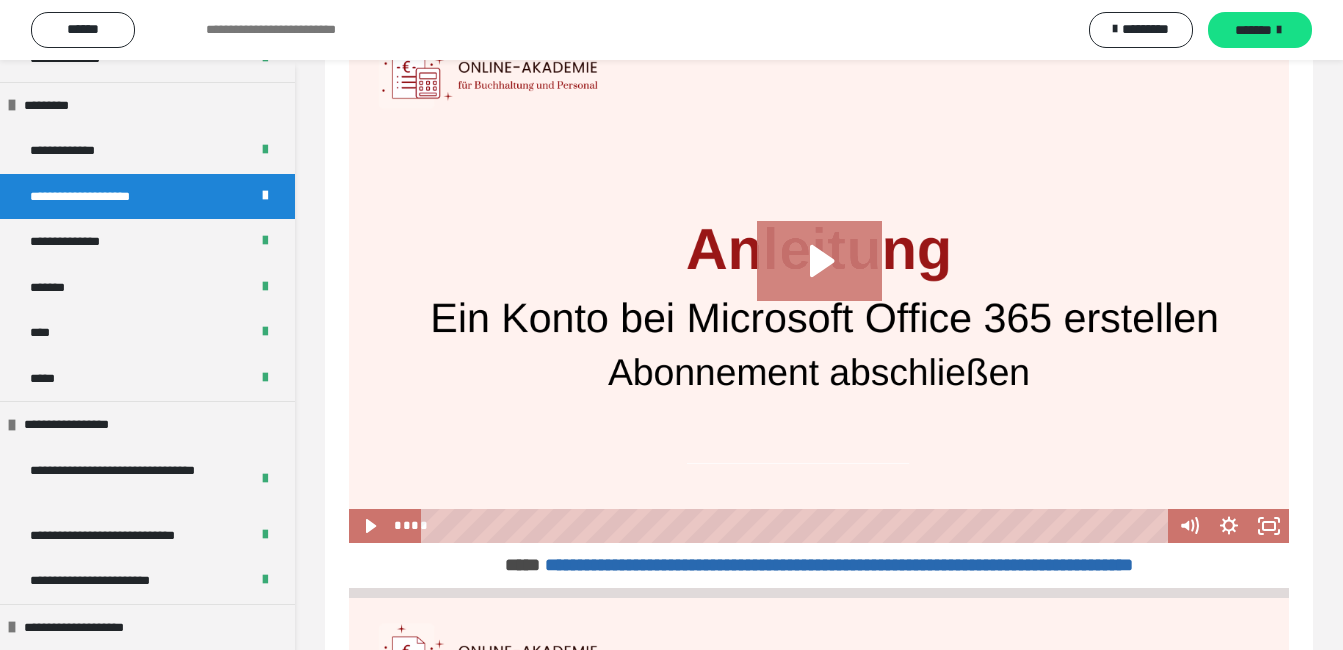 click 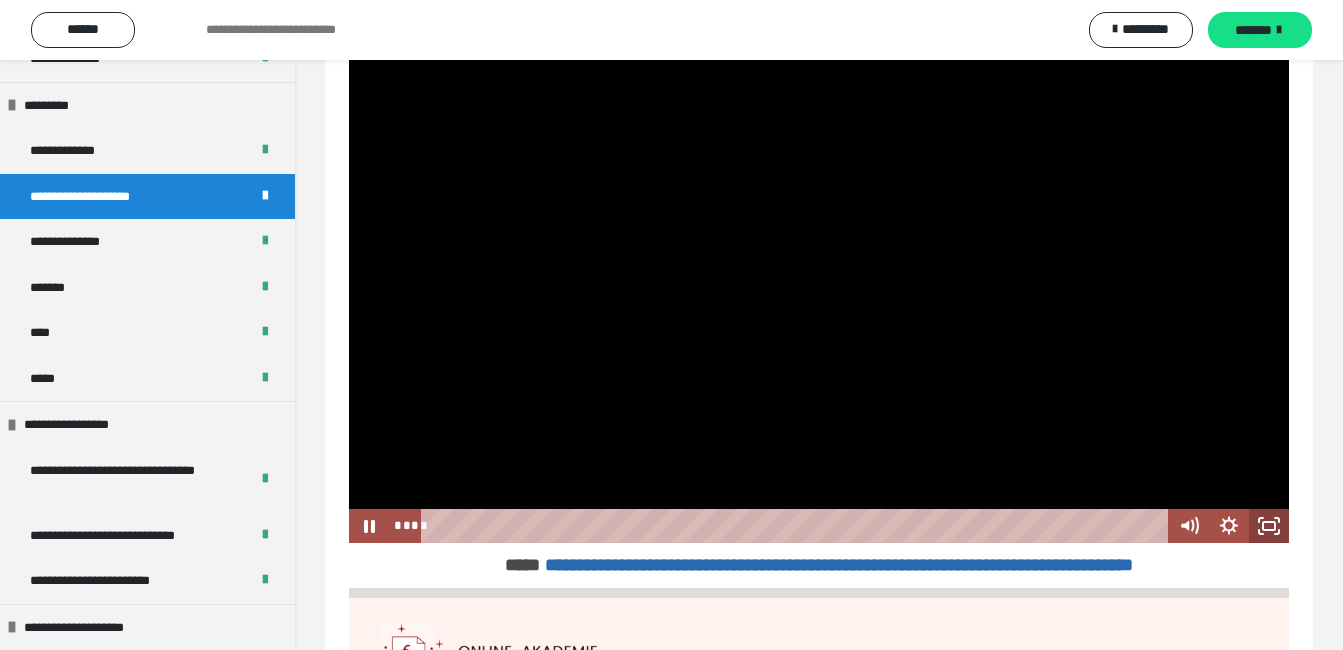 click 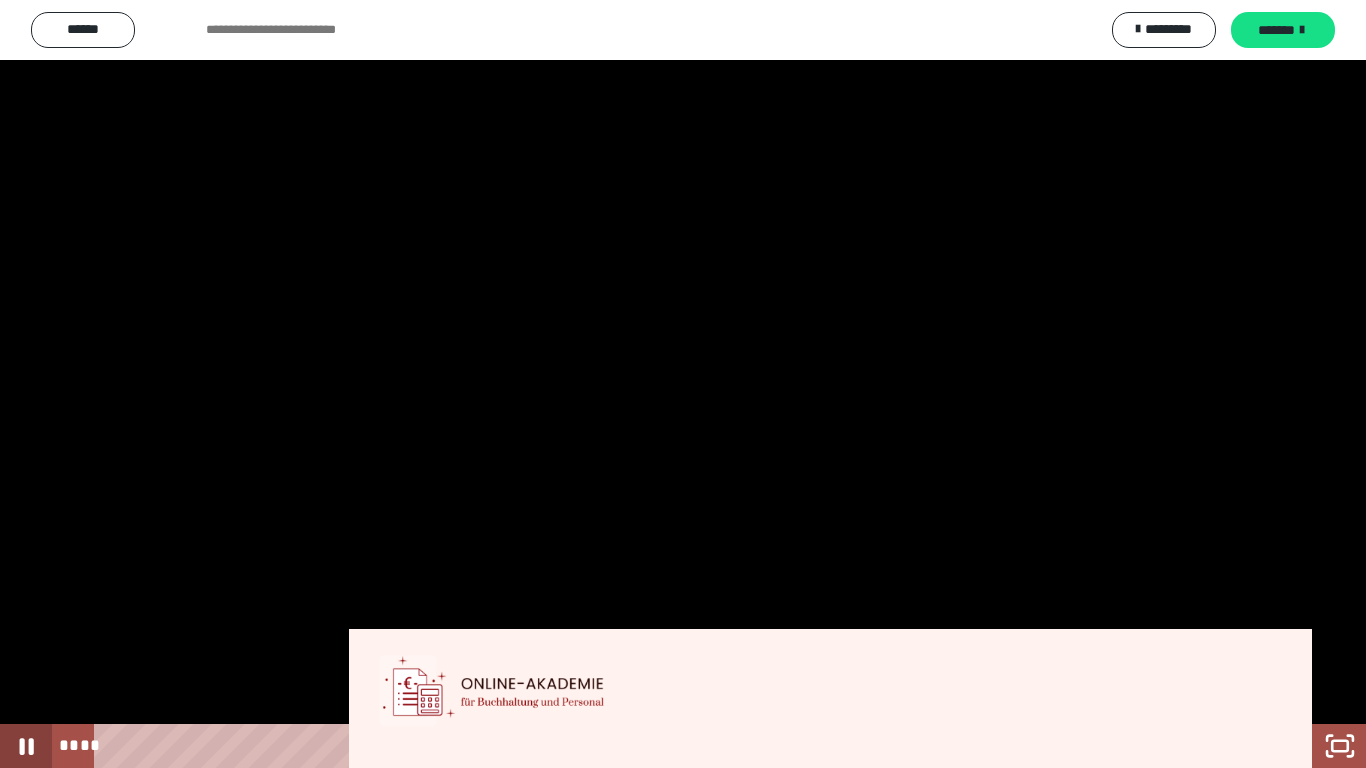 click 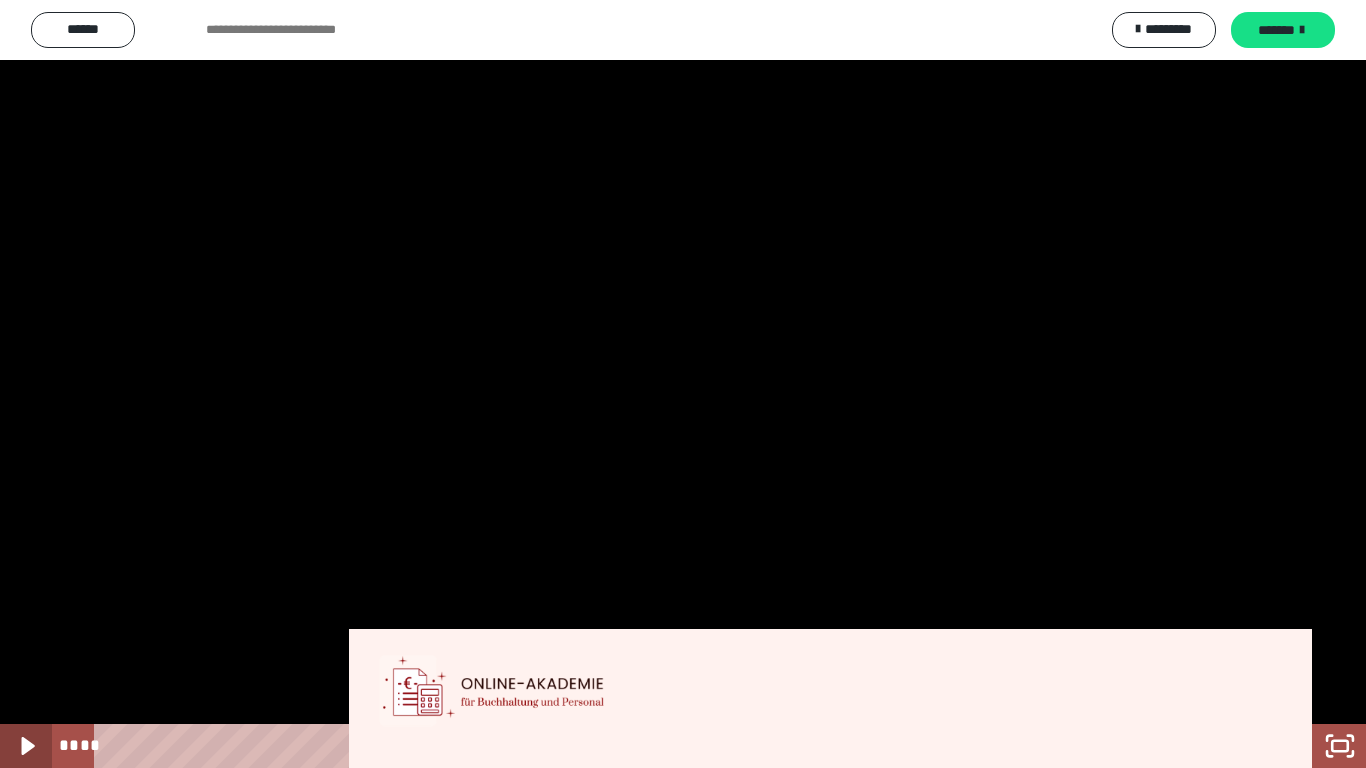 click 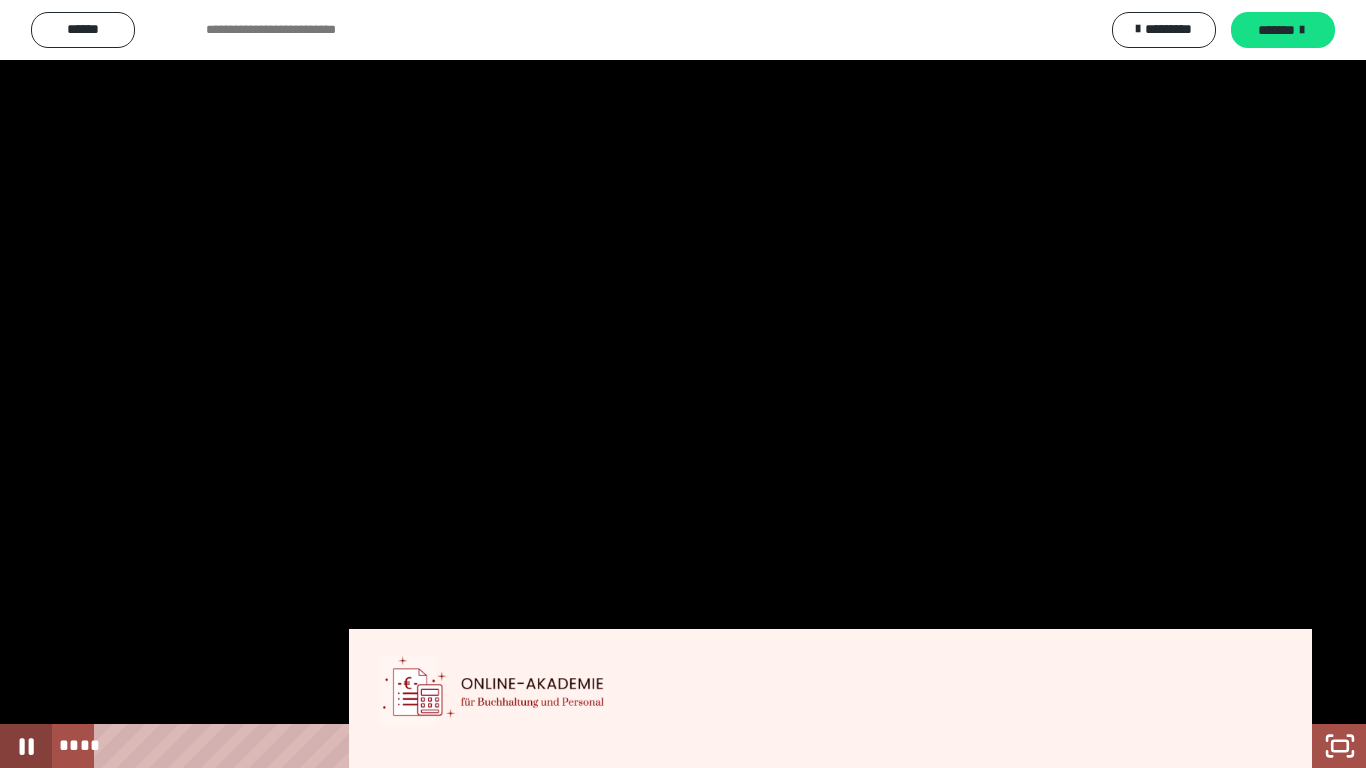 click 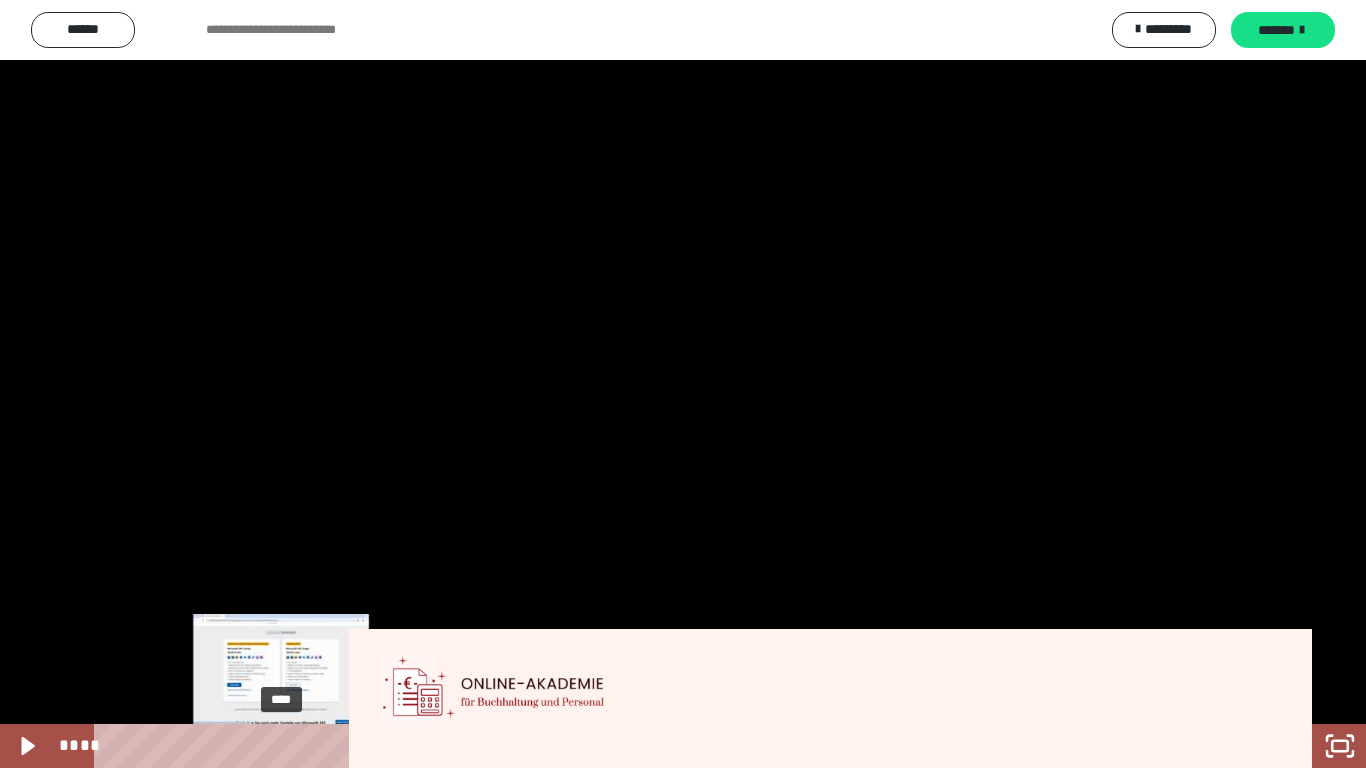 click on "****" at bounding box center (655, 746) 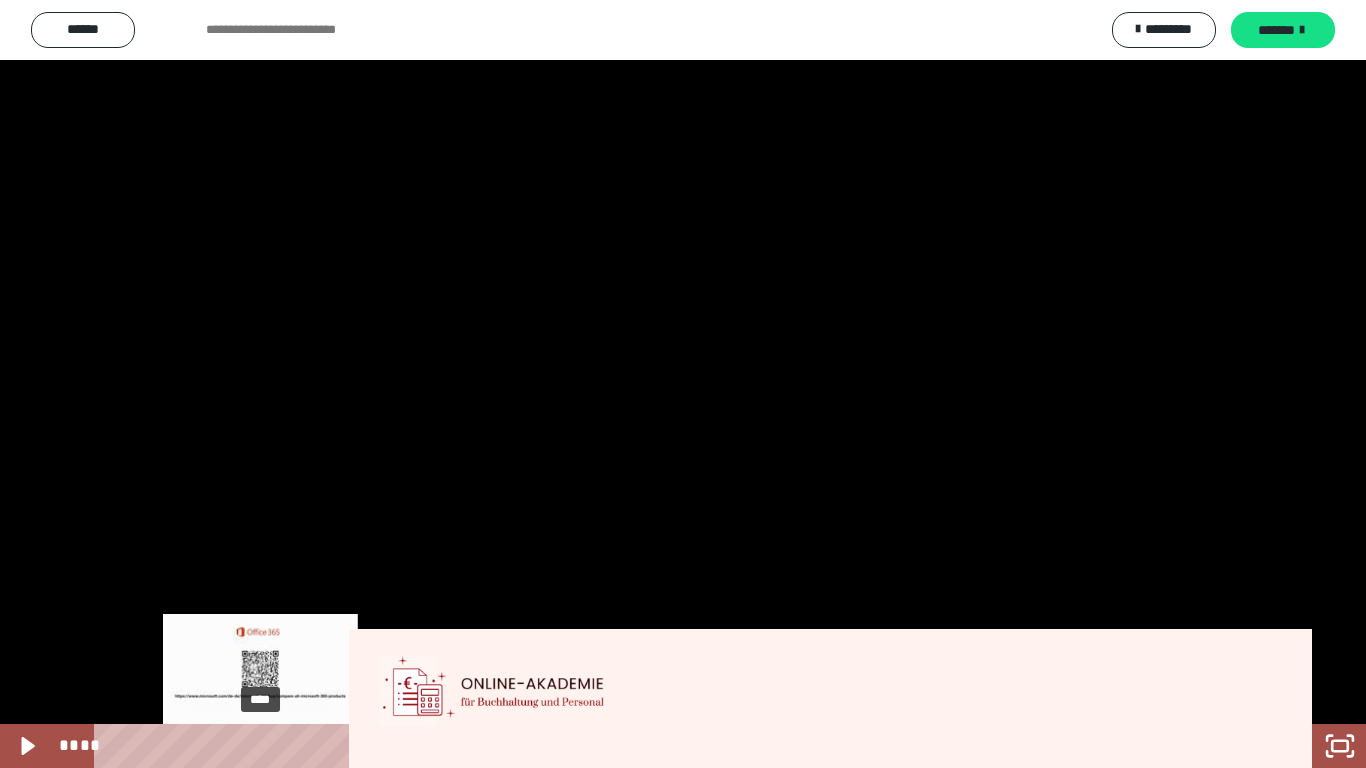 click on "****" at bounding box center [655, 746] 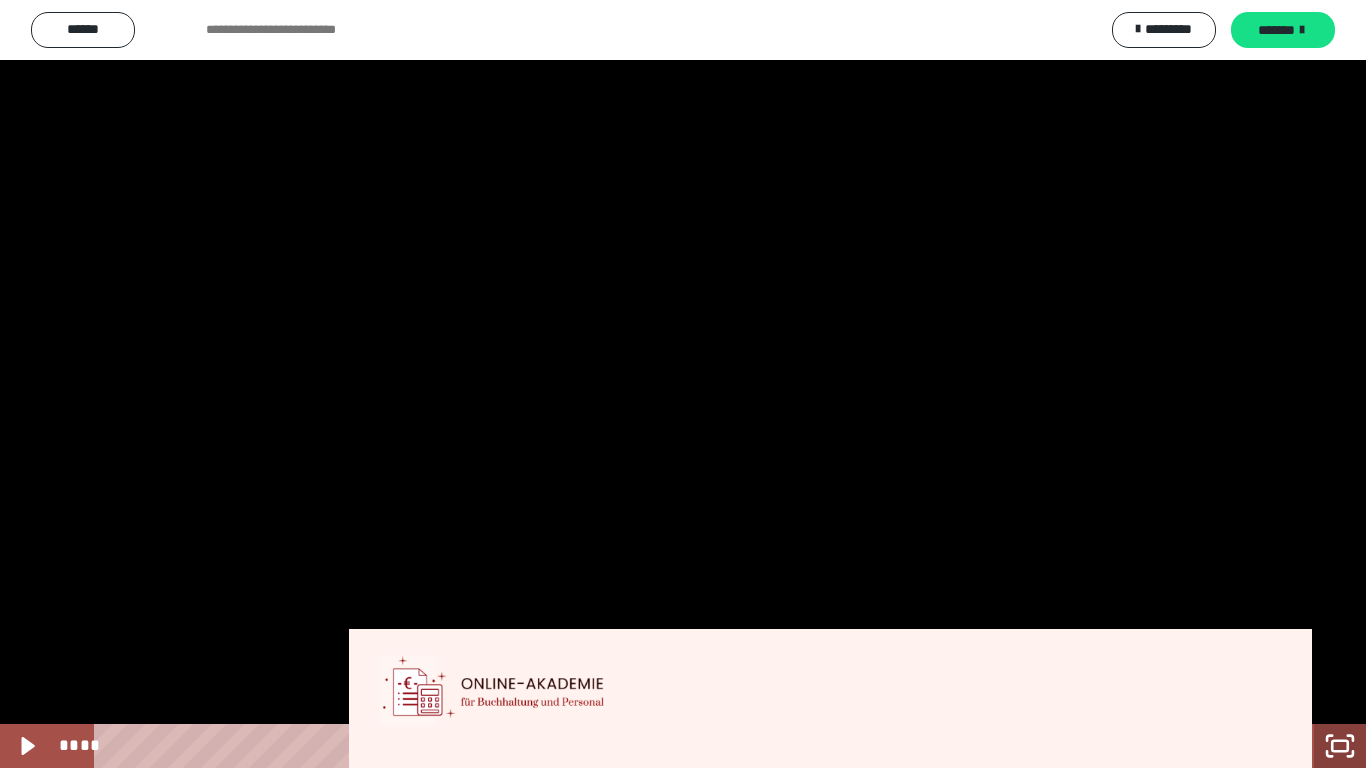 click 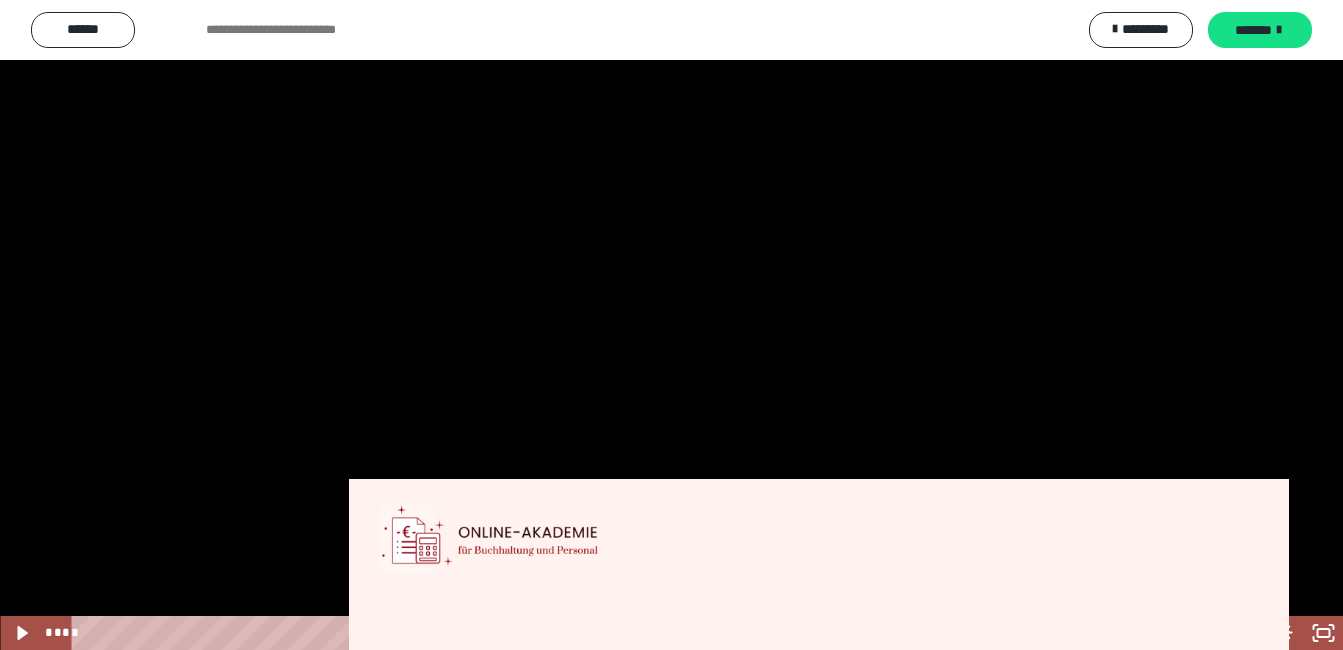 scroll, scrollTop: 2314, scrollLeft: 0, axis: vertical 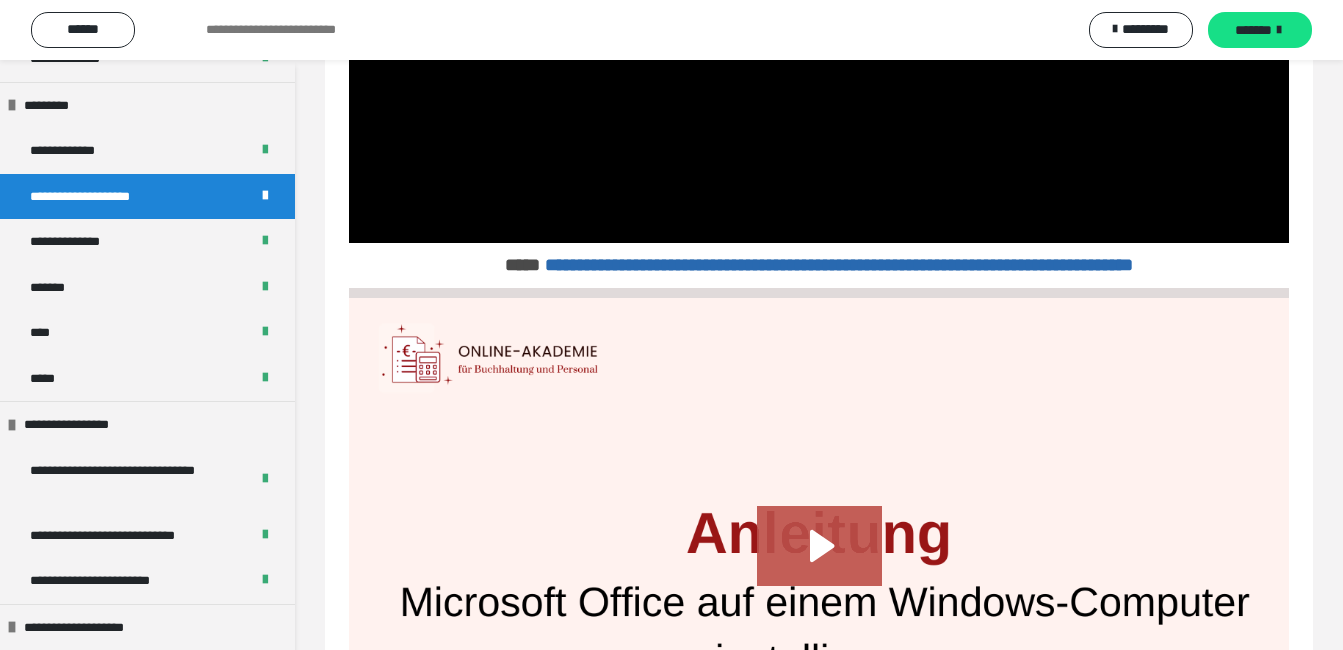 click on "**********" at bounding box center (839, 265) 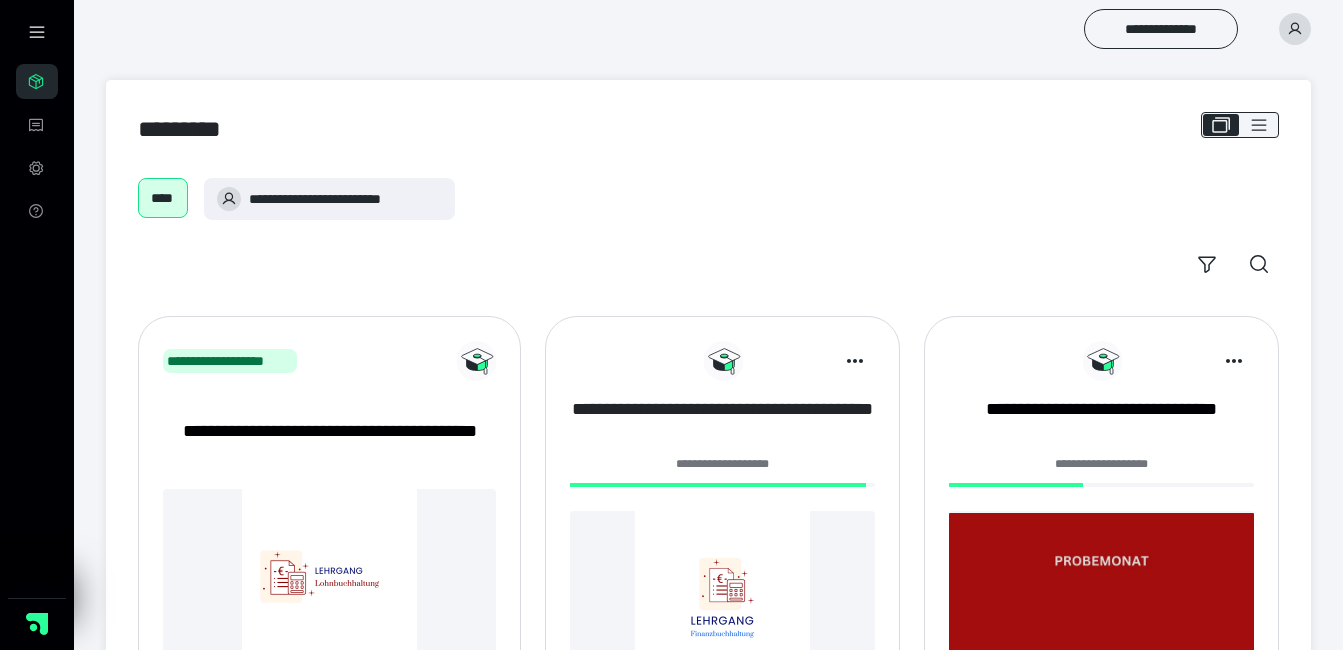 scroll, scrollTop: 0, scrollLeft: 0, axis: both 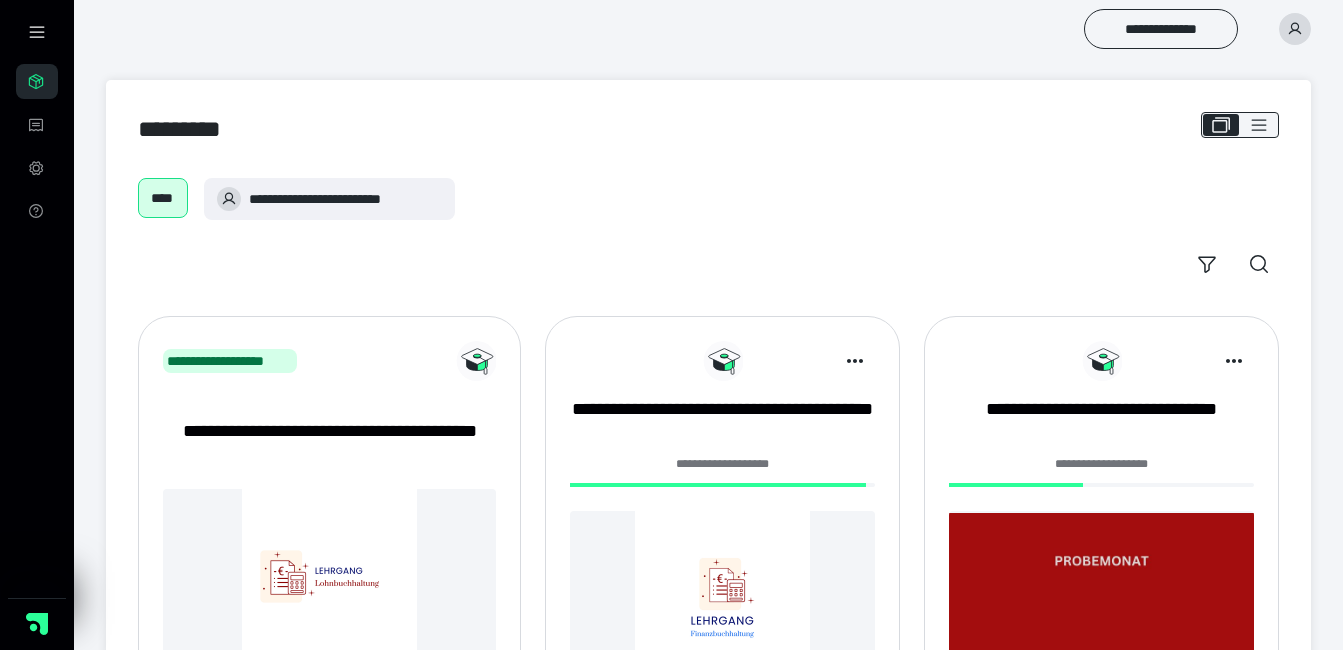 click on "**********" at bounding box center [722, 464] 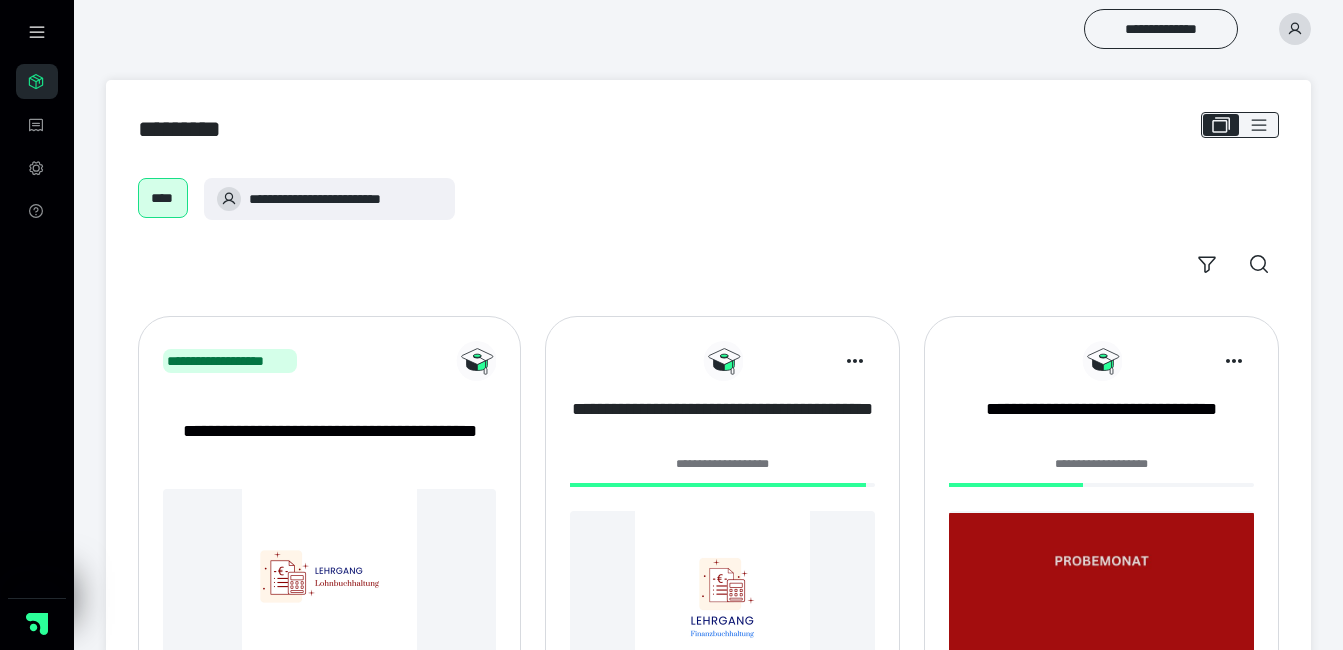 click on "**********" at bounding box center [722, 422] 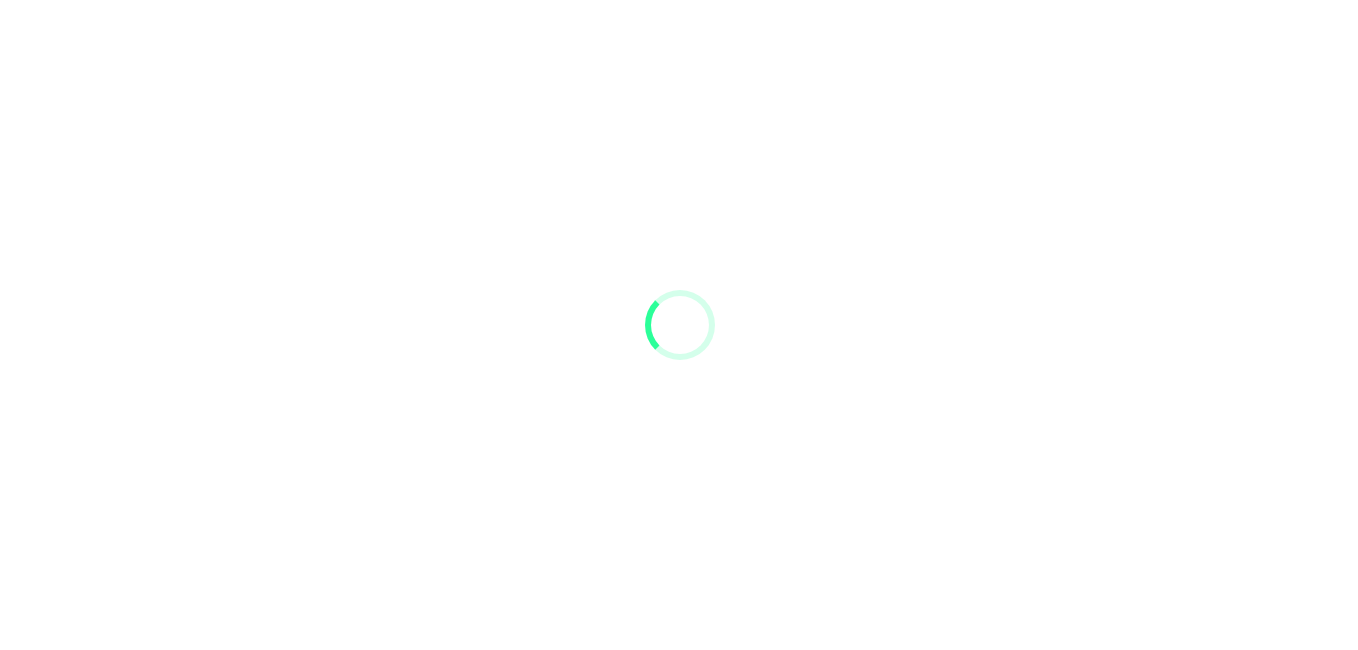 scroll, scrollTop: 0, scrollLeft: 0, axis: both 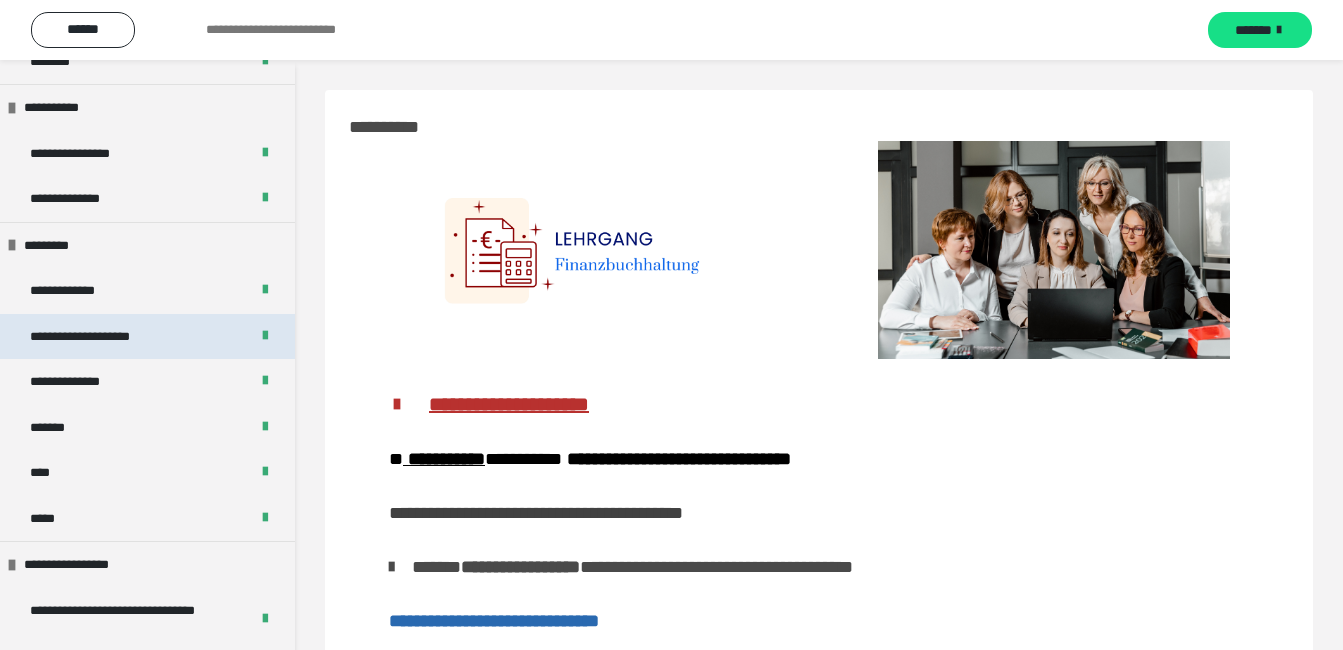 click on "**********" at bounding box center [94, 337] 